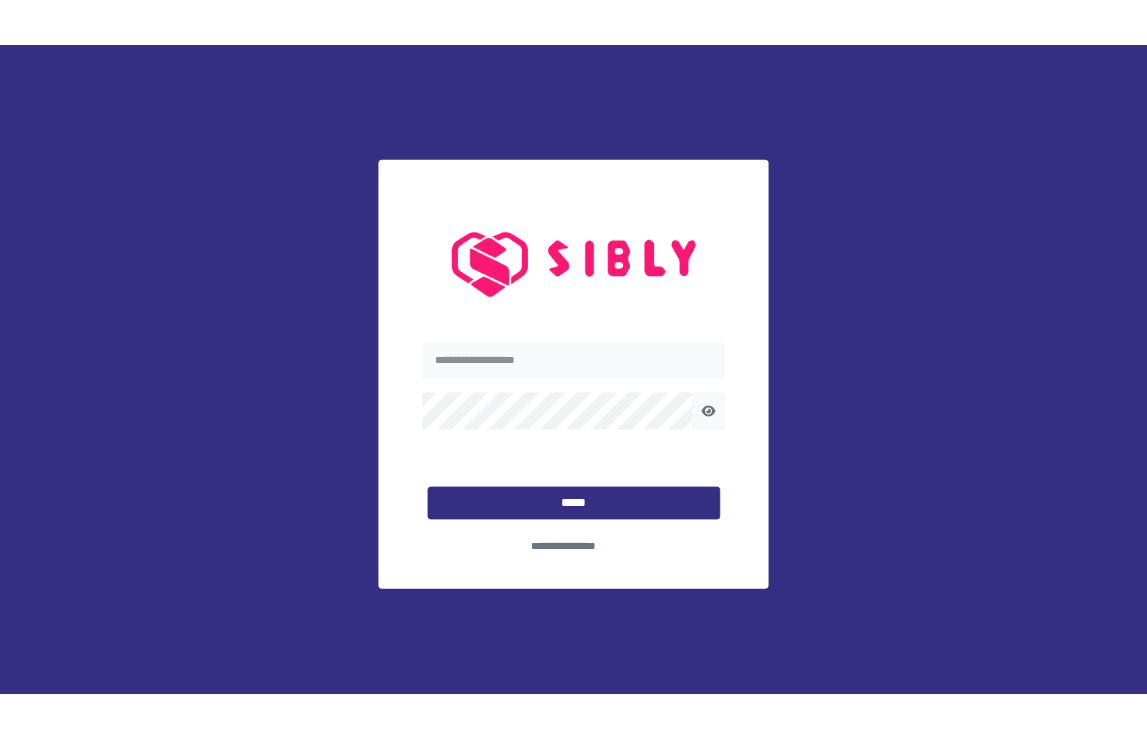 scroll, scrollTop: 0, scrollLeft: 0, axis: both 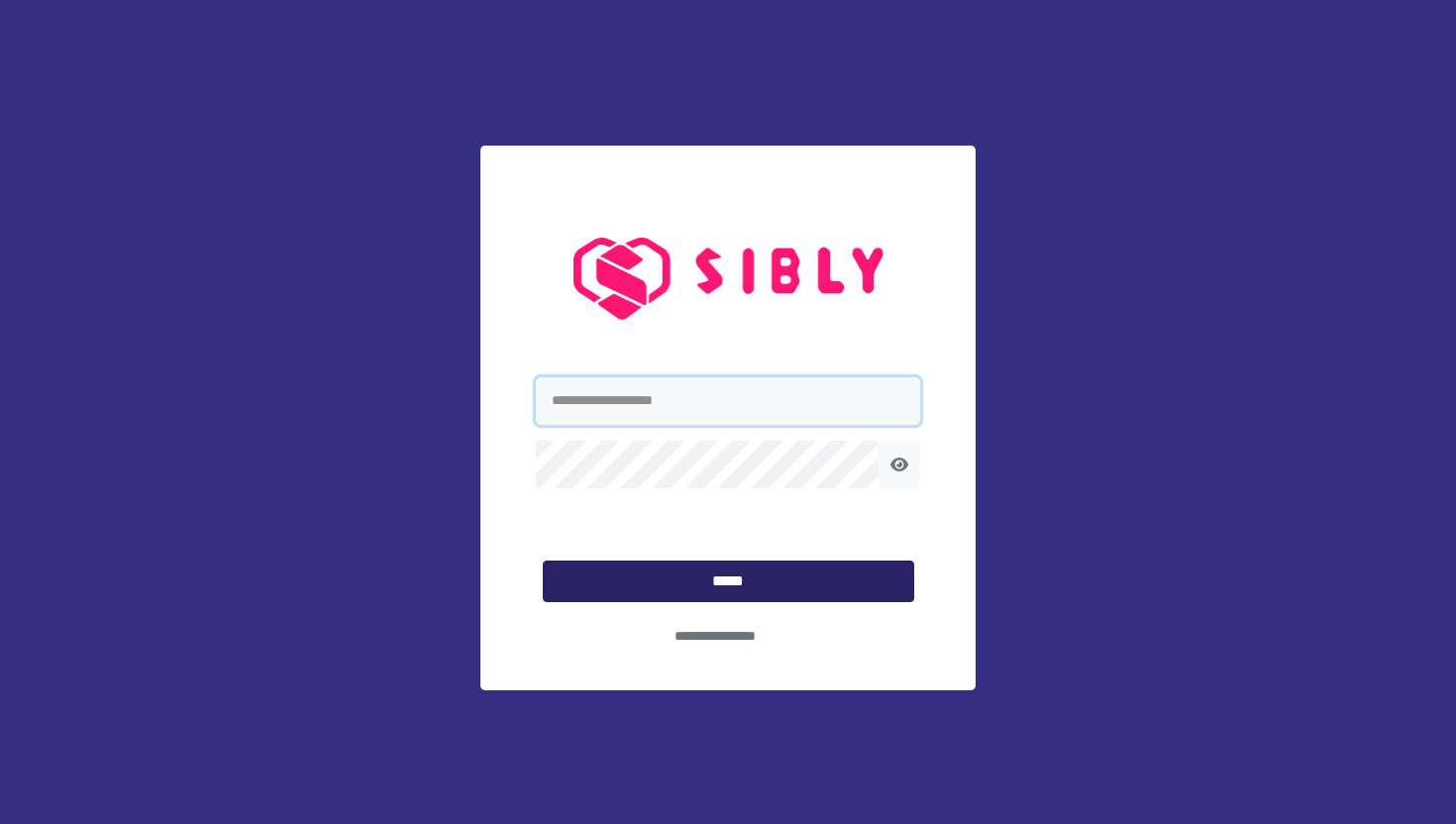 type on "**********" 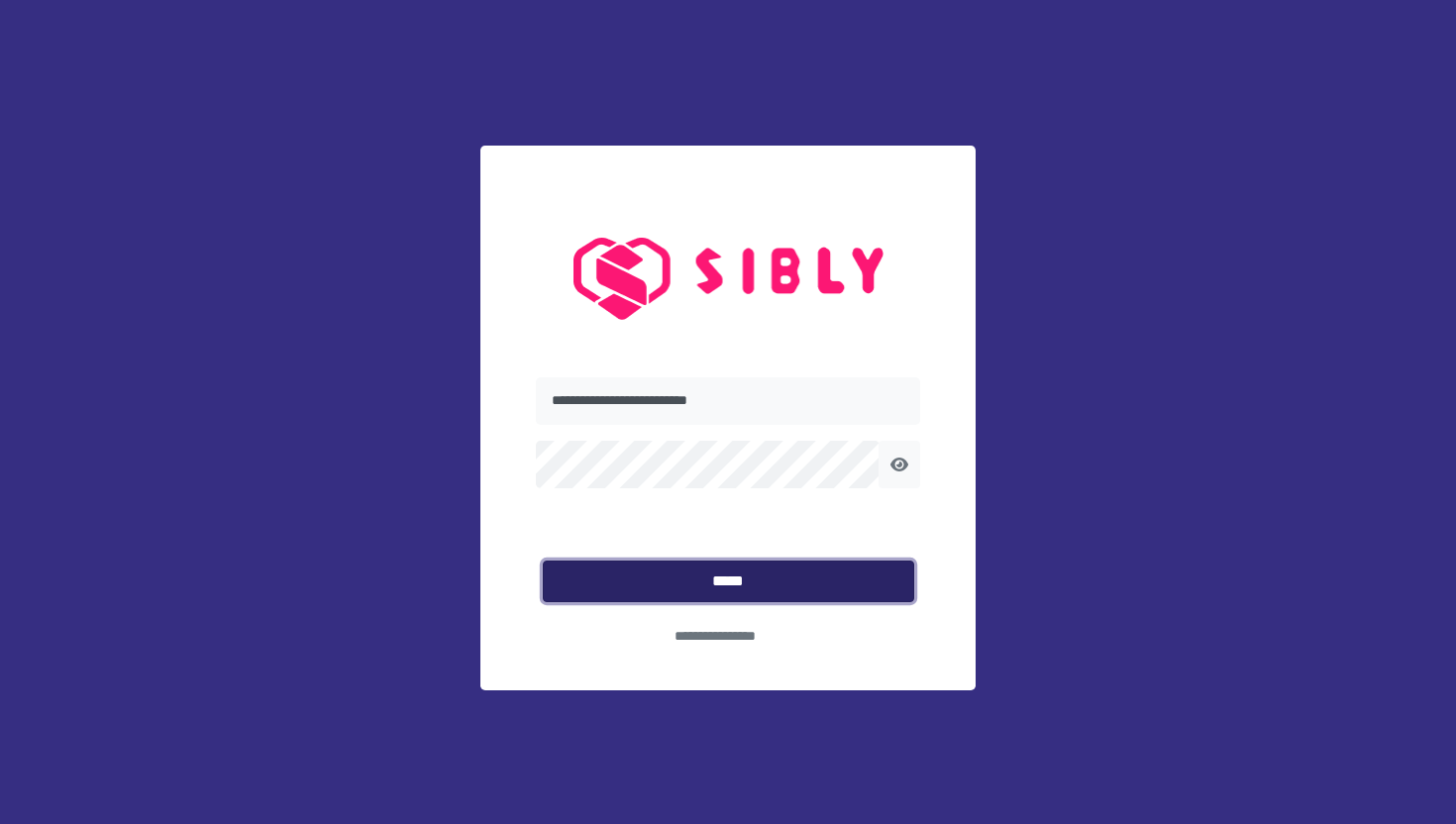 click on "*****" at bounding box center (728, 581) 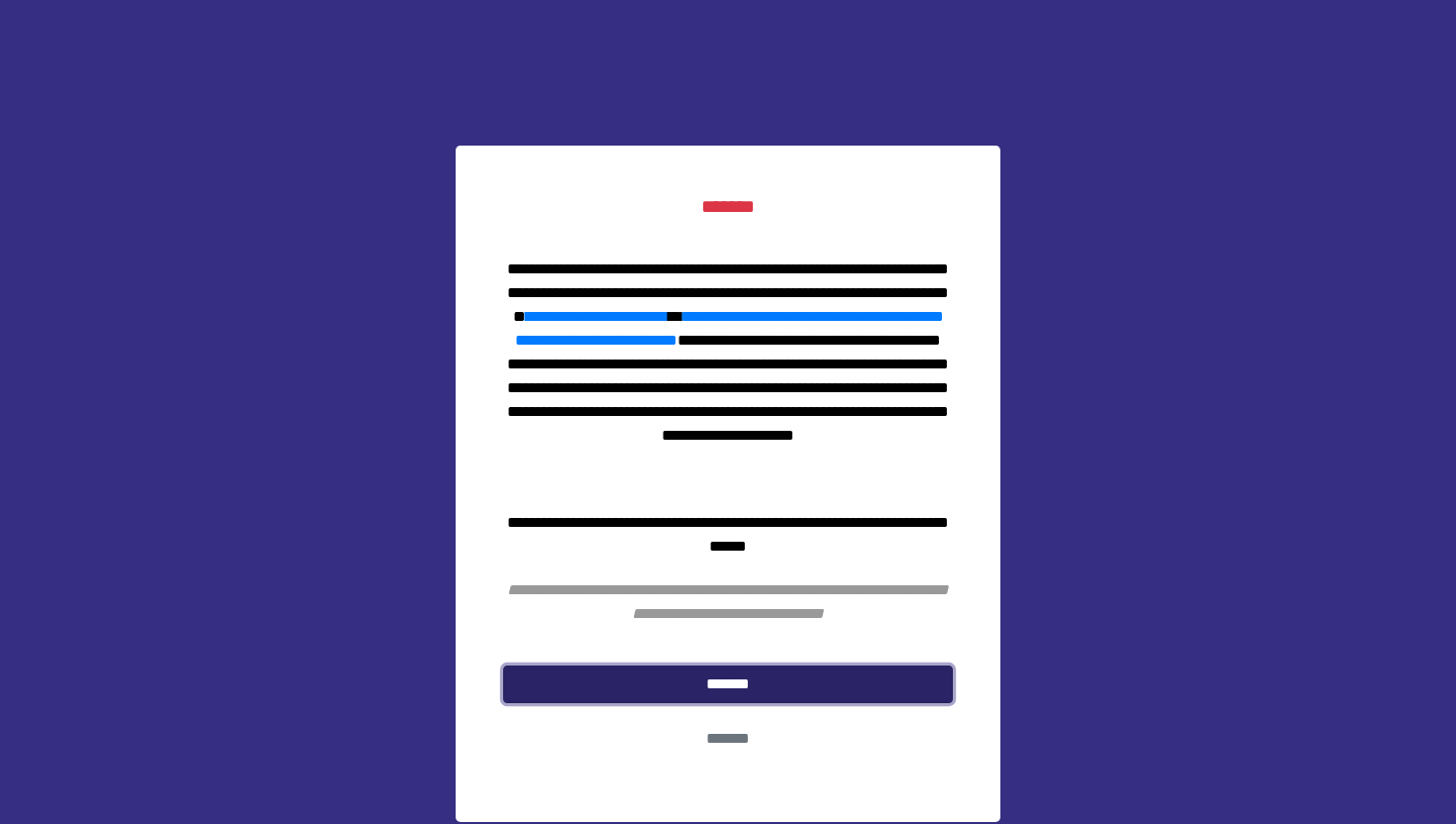 click on "*******" at bounding box center (728, 684) 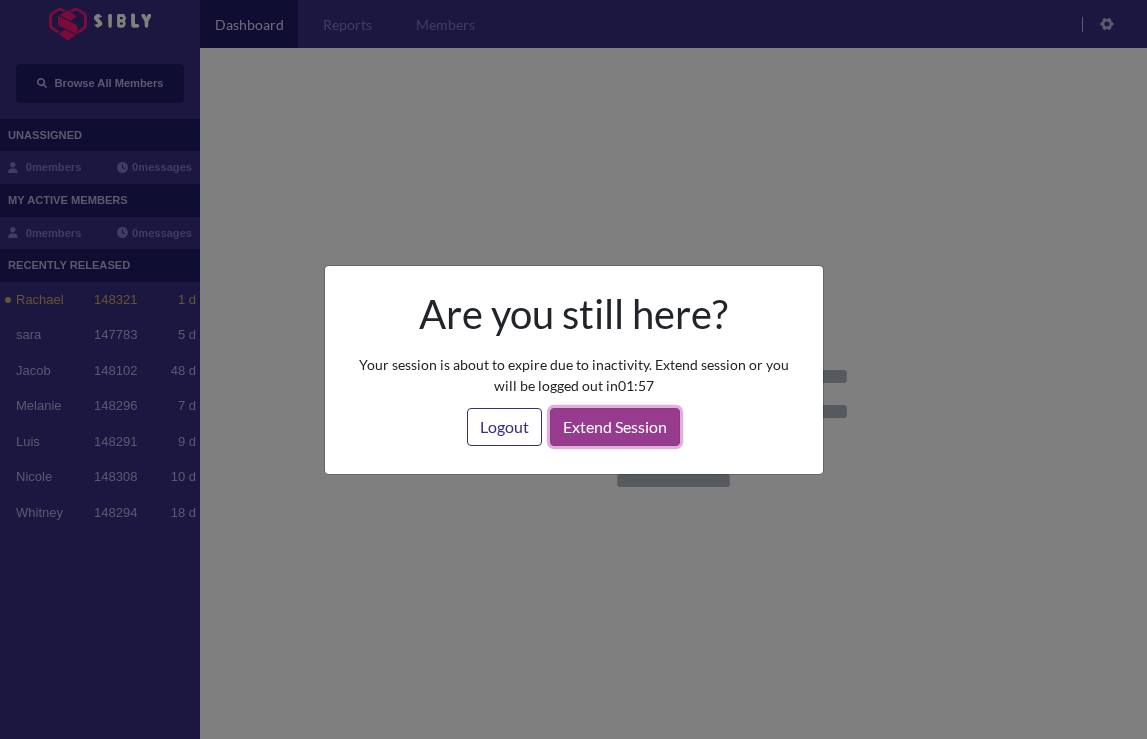 click on "Extend Session" at bounding box center [615, 427] 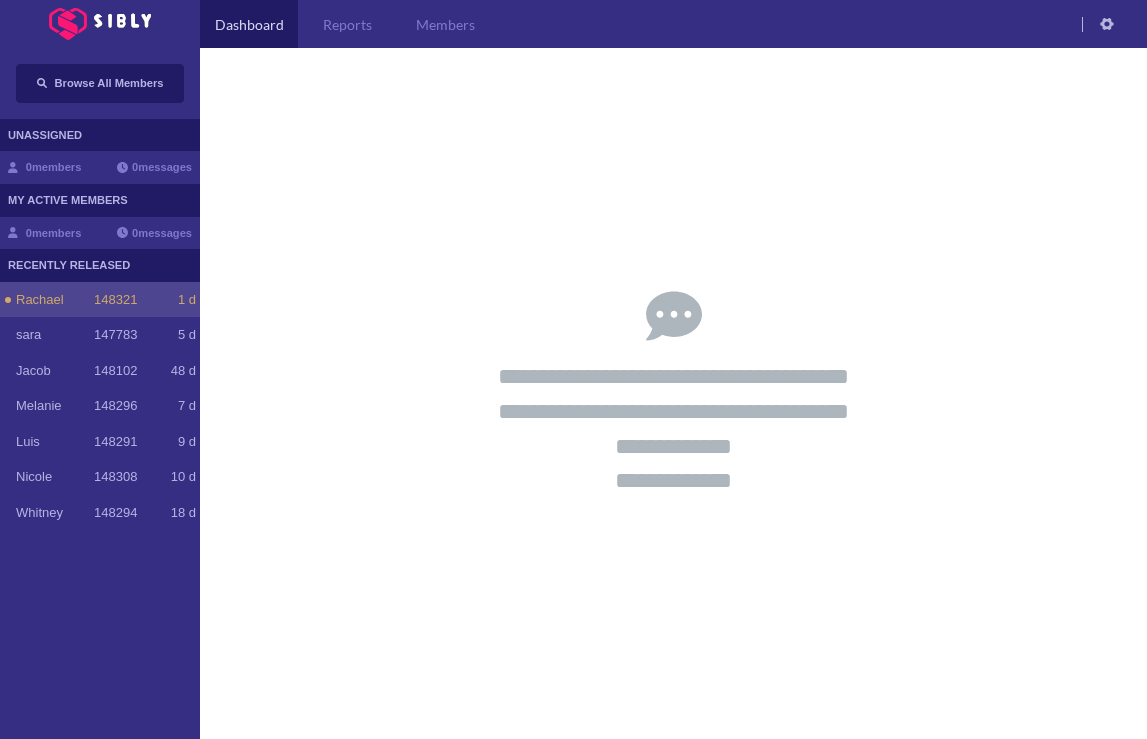click on "148321" at bounding box center [115, 300] 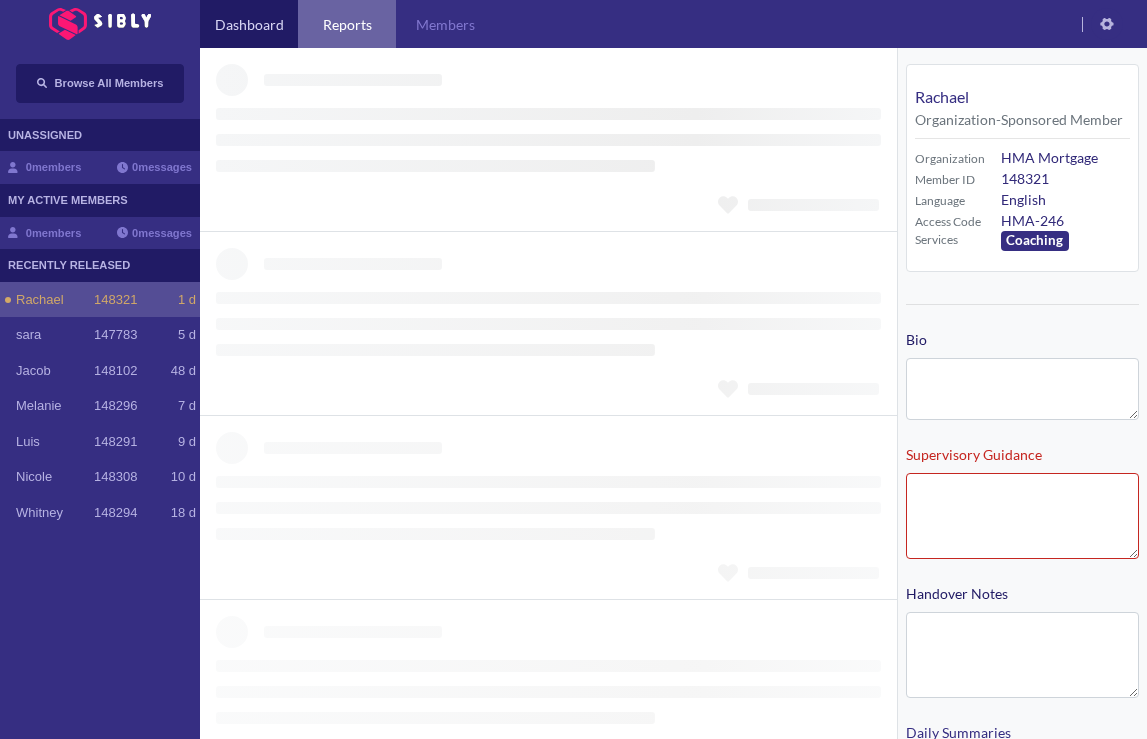 click on "Reports" at bounding box center [347, 24] 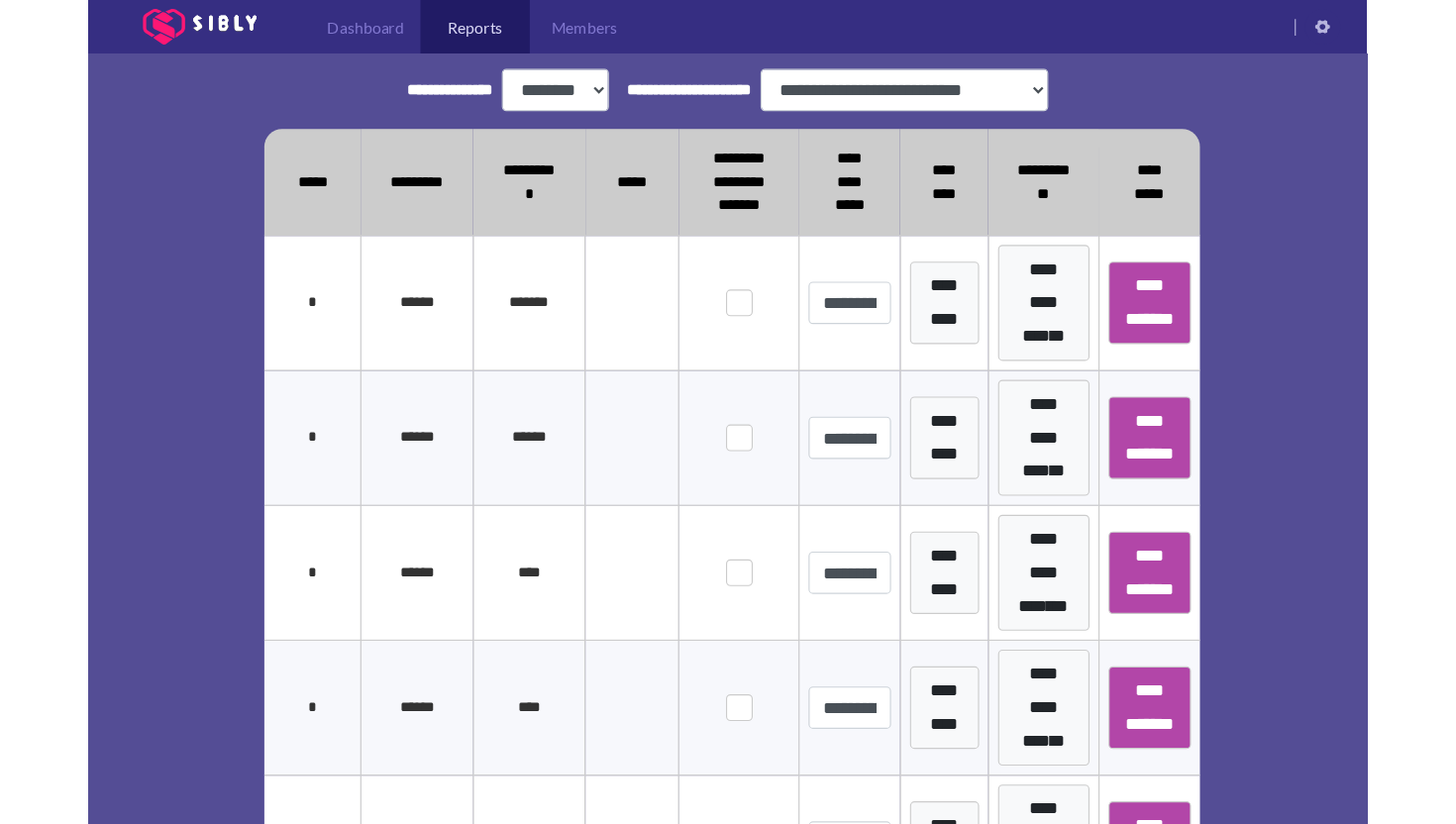 scroll, scrollTop: 475, scrollLeft: 0, axis: vertical 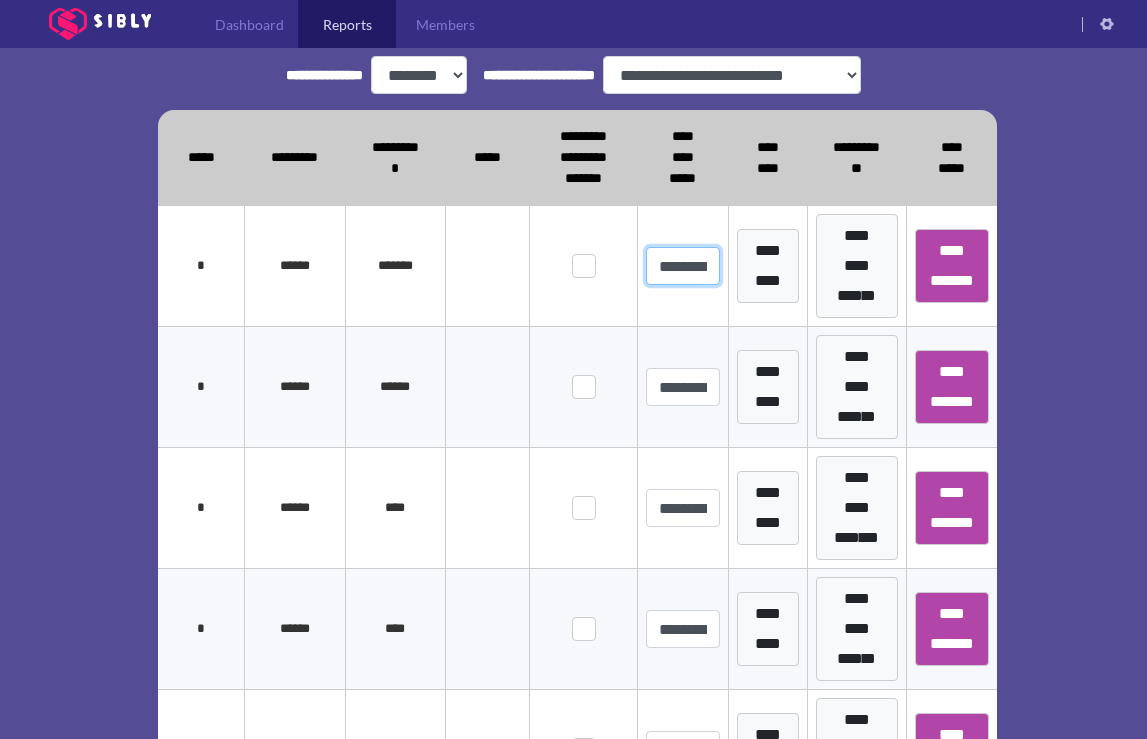 click on "**********" at bounding box center [683, 266] 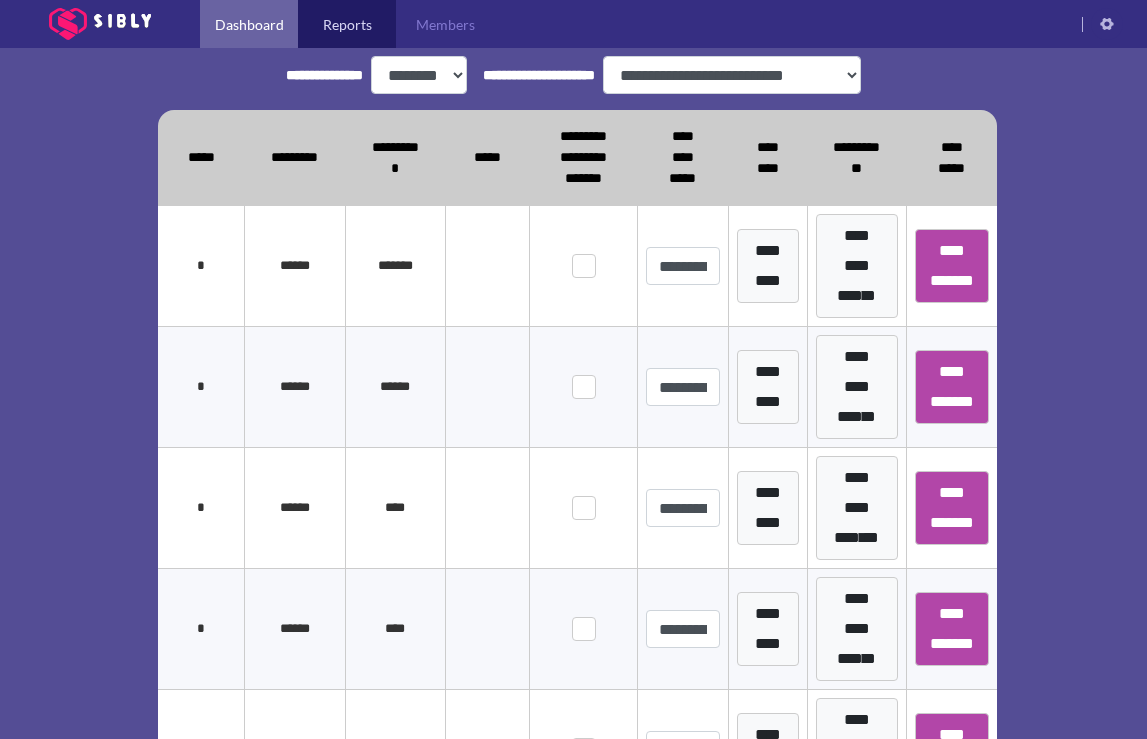 click on "Dashboard" at bounding box center [249, 24] 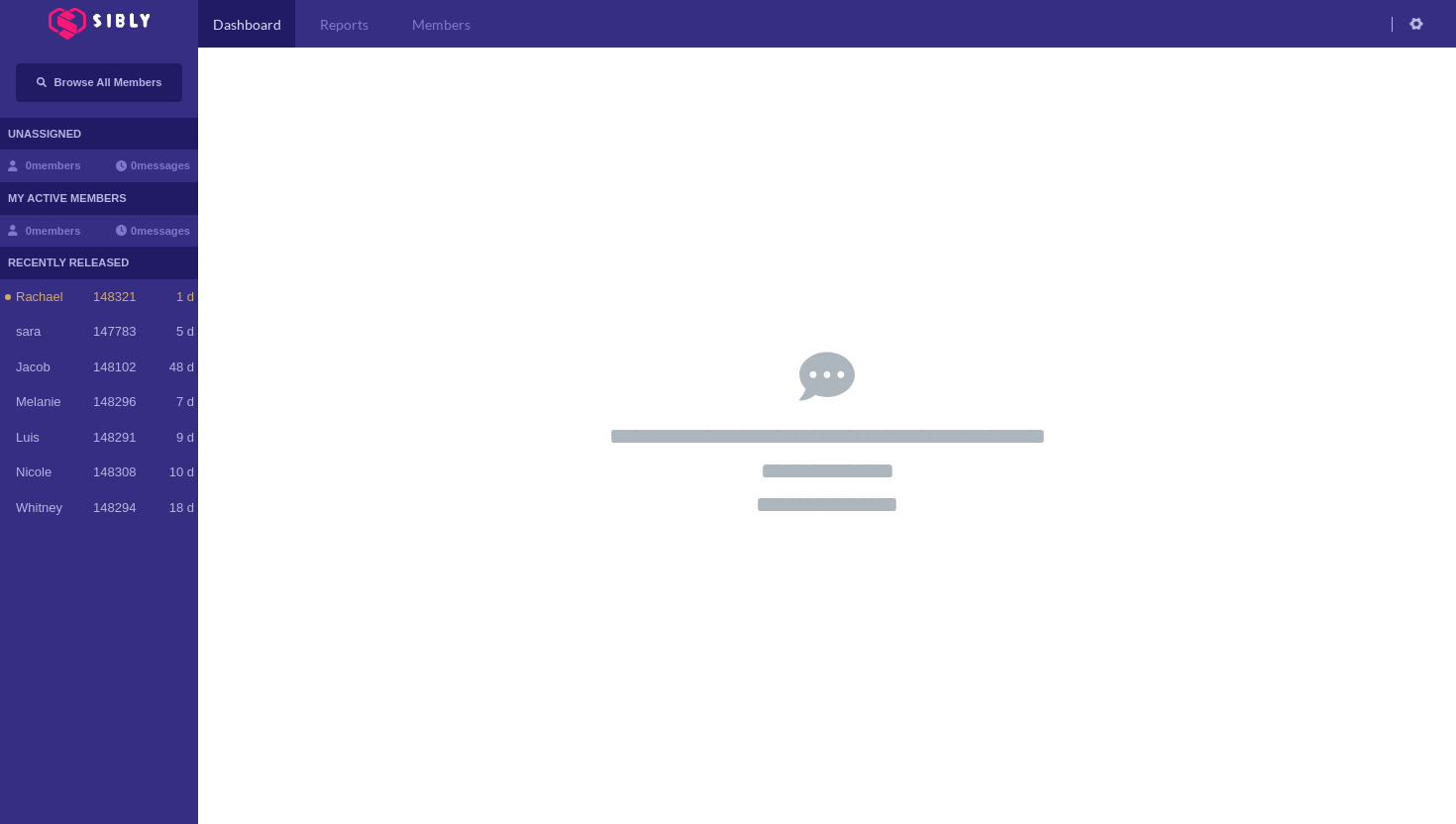 click on "**********" at bounding box center [827, 436] 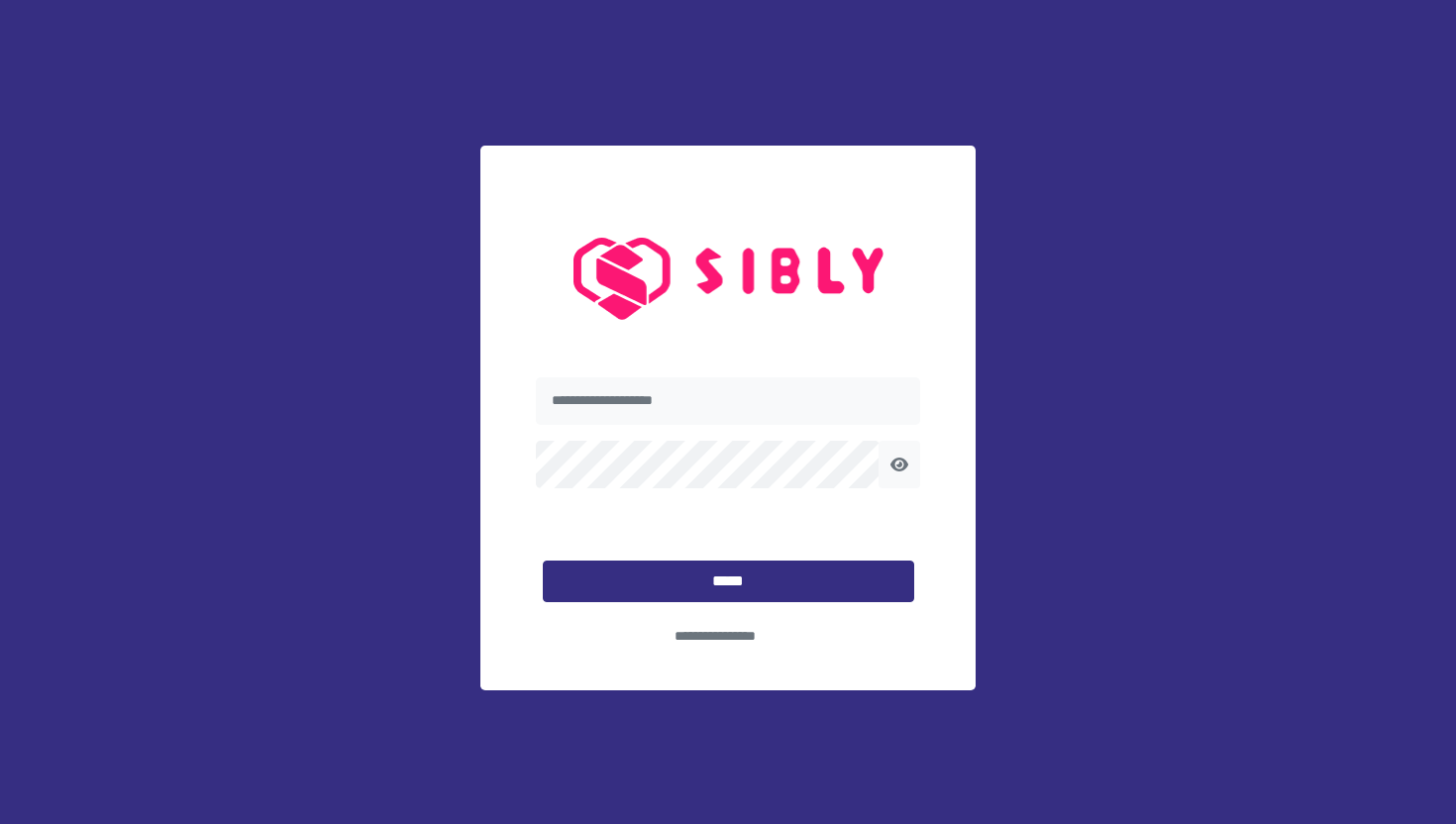 scroll, scrollTop: 0, scrollLeft: 0, axis: both 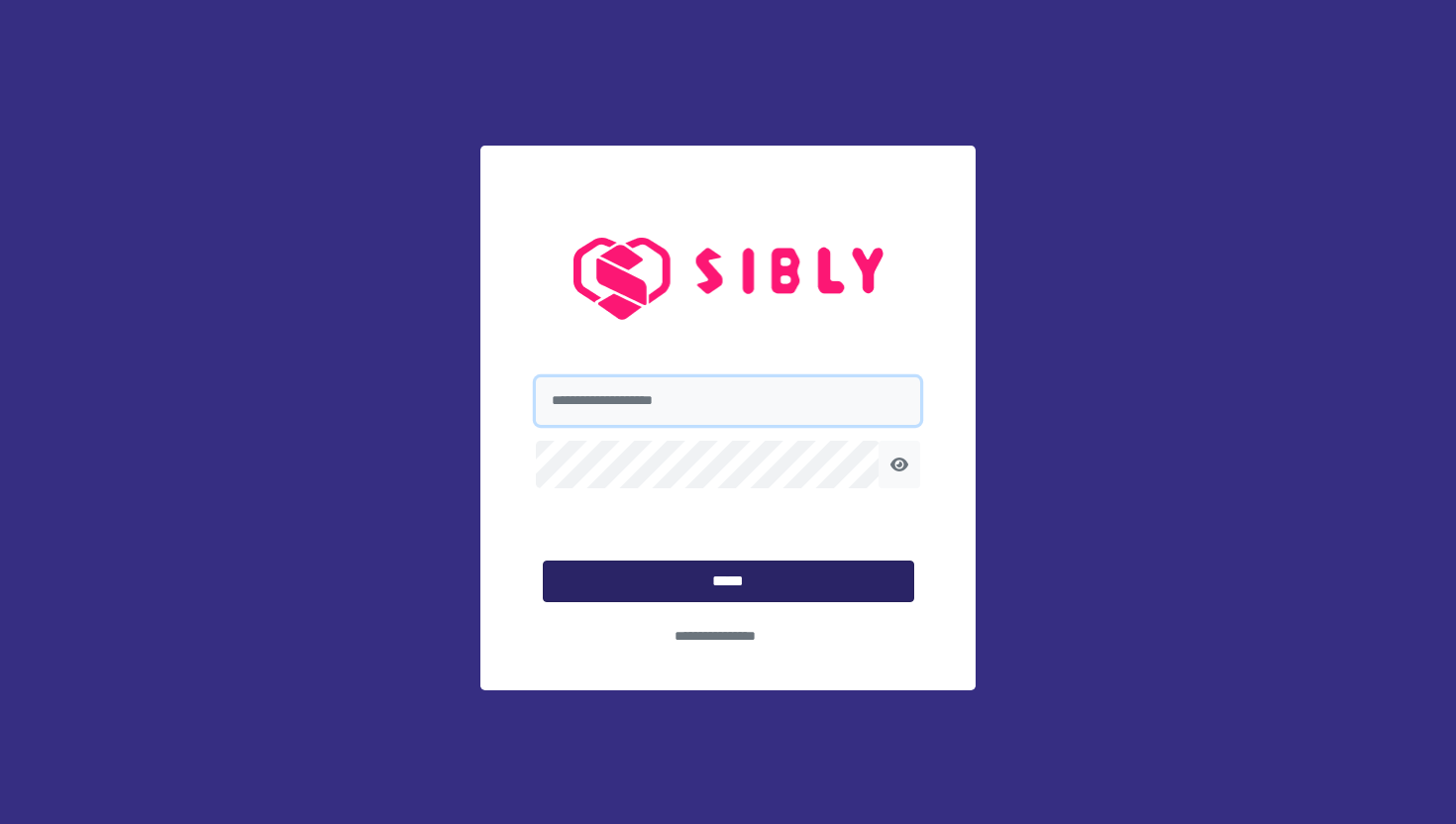 type on "**********" 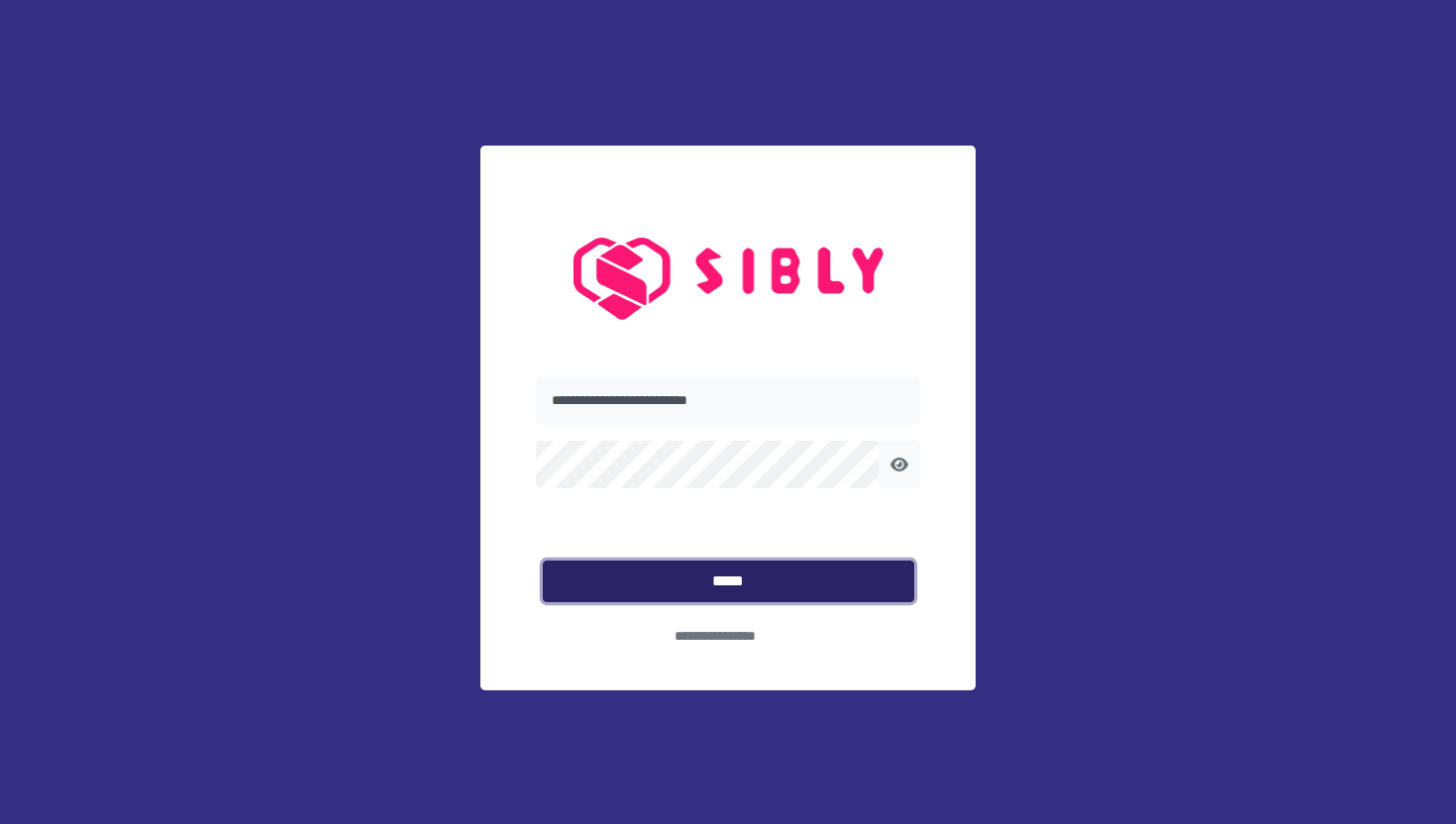 click on "*****" at bounding box center [728, 581] 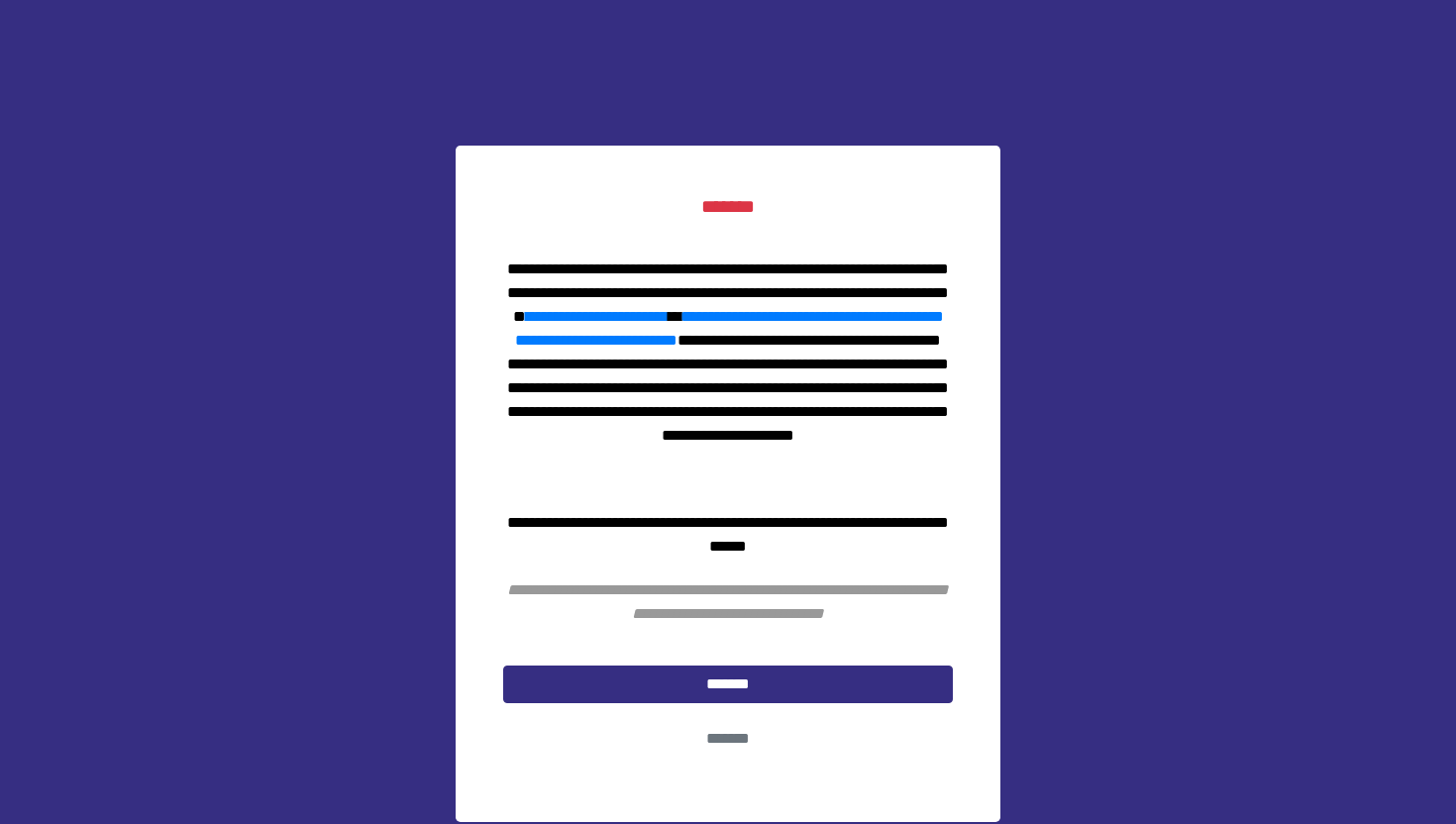 click on "**********" at bounding box center [728, 535] 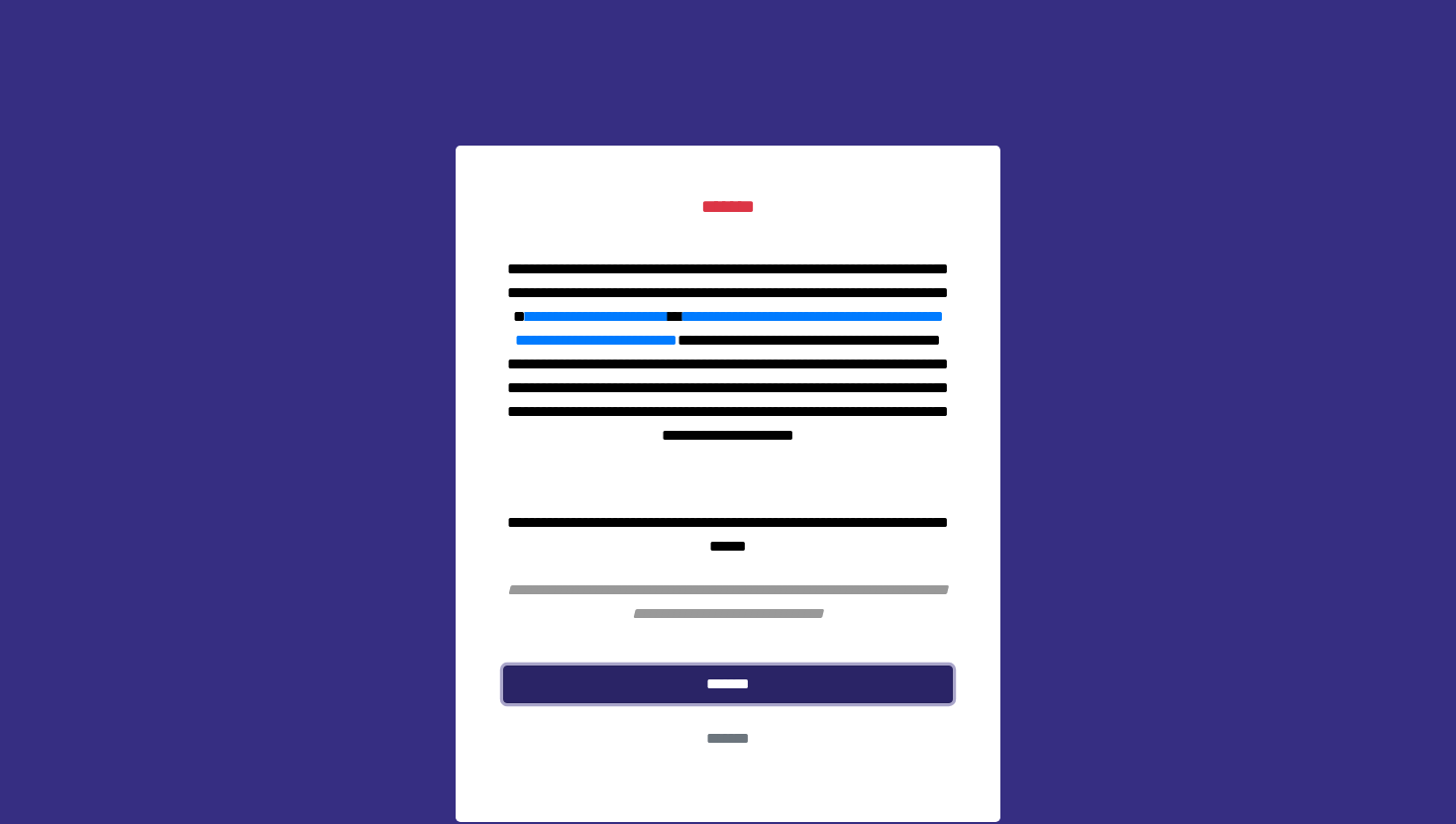 click on "*******" at bounding box center [728, 684] 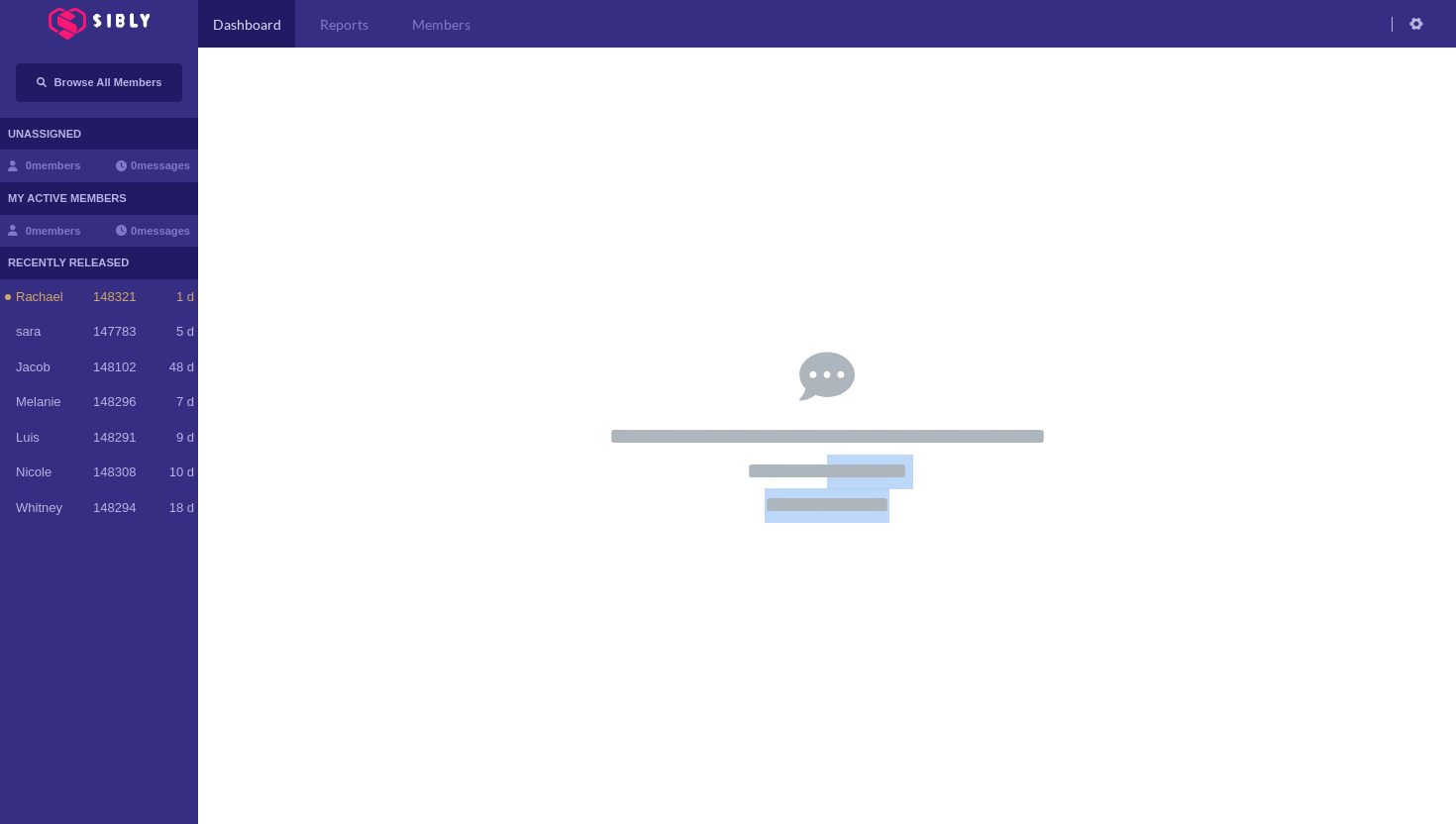 drag, startPoint x: 869, startPoint y: 475, endPoint x: 1455, endPoint y: 823, distance: 681.5424 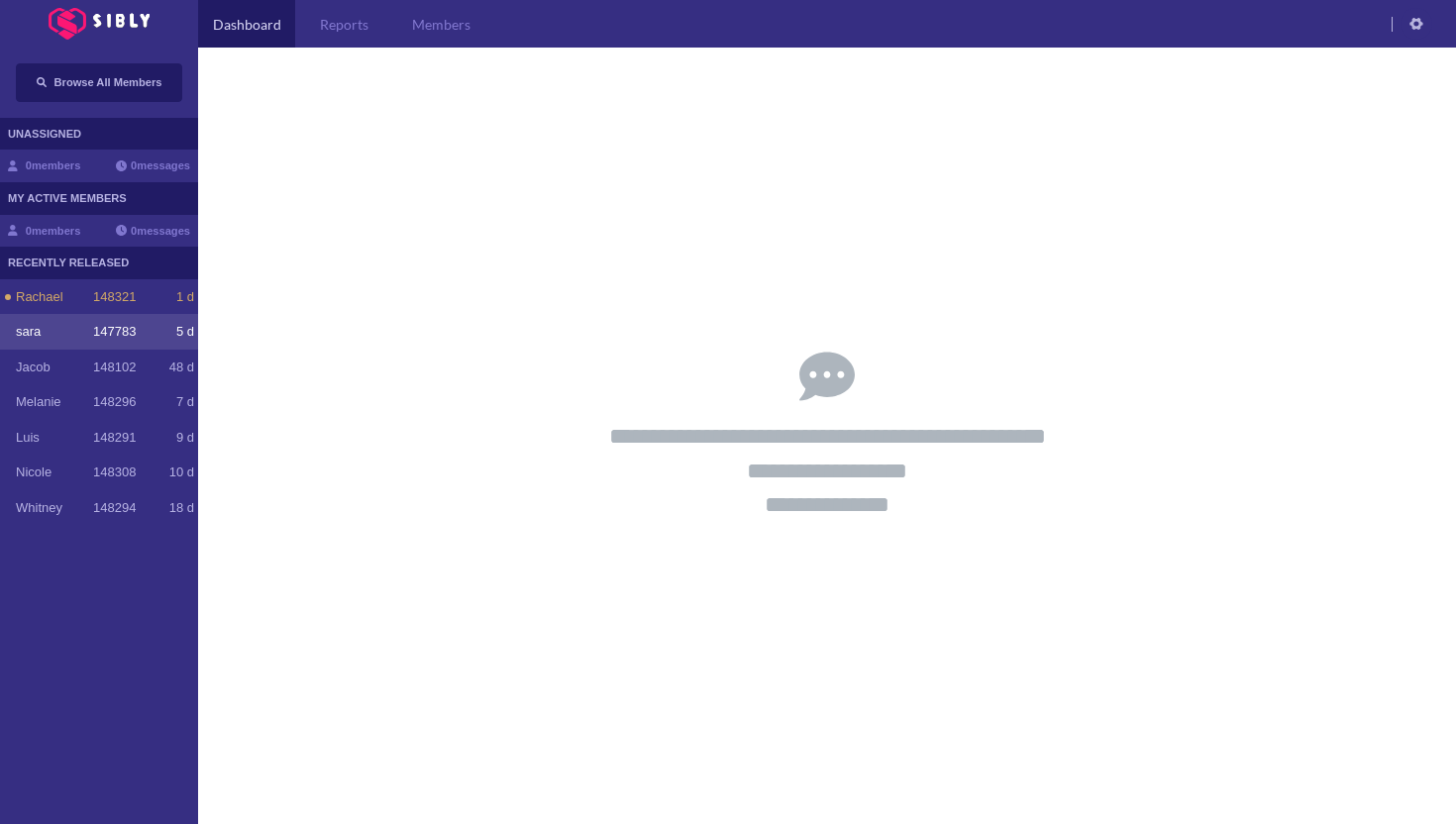 click on "sara 147783 5 d" at bounding box center (99, 332) 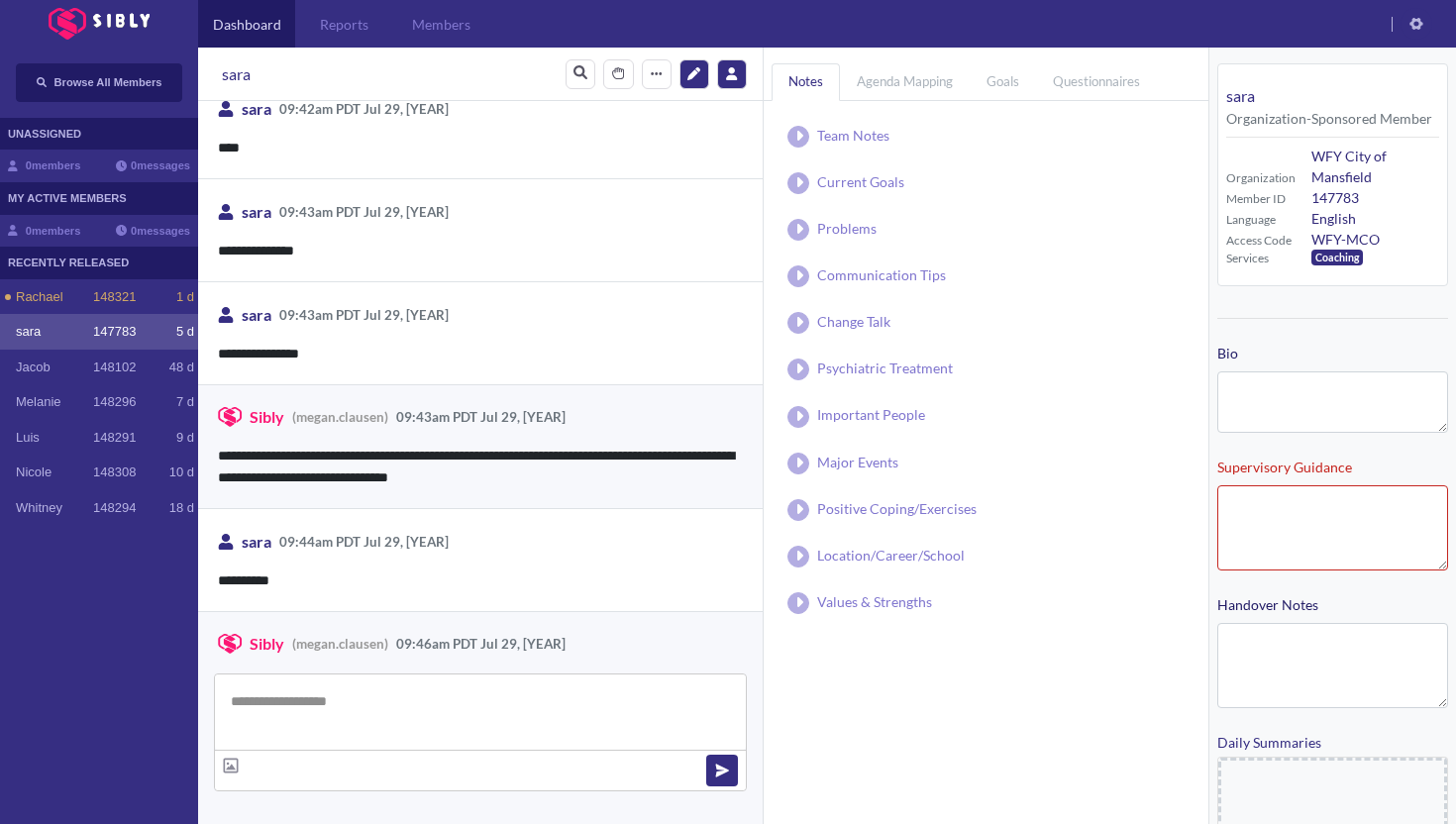 scroll, scrollTop: 3002, scrollLeft: 0, axis: vertical 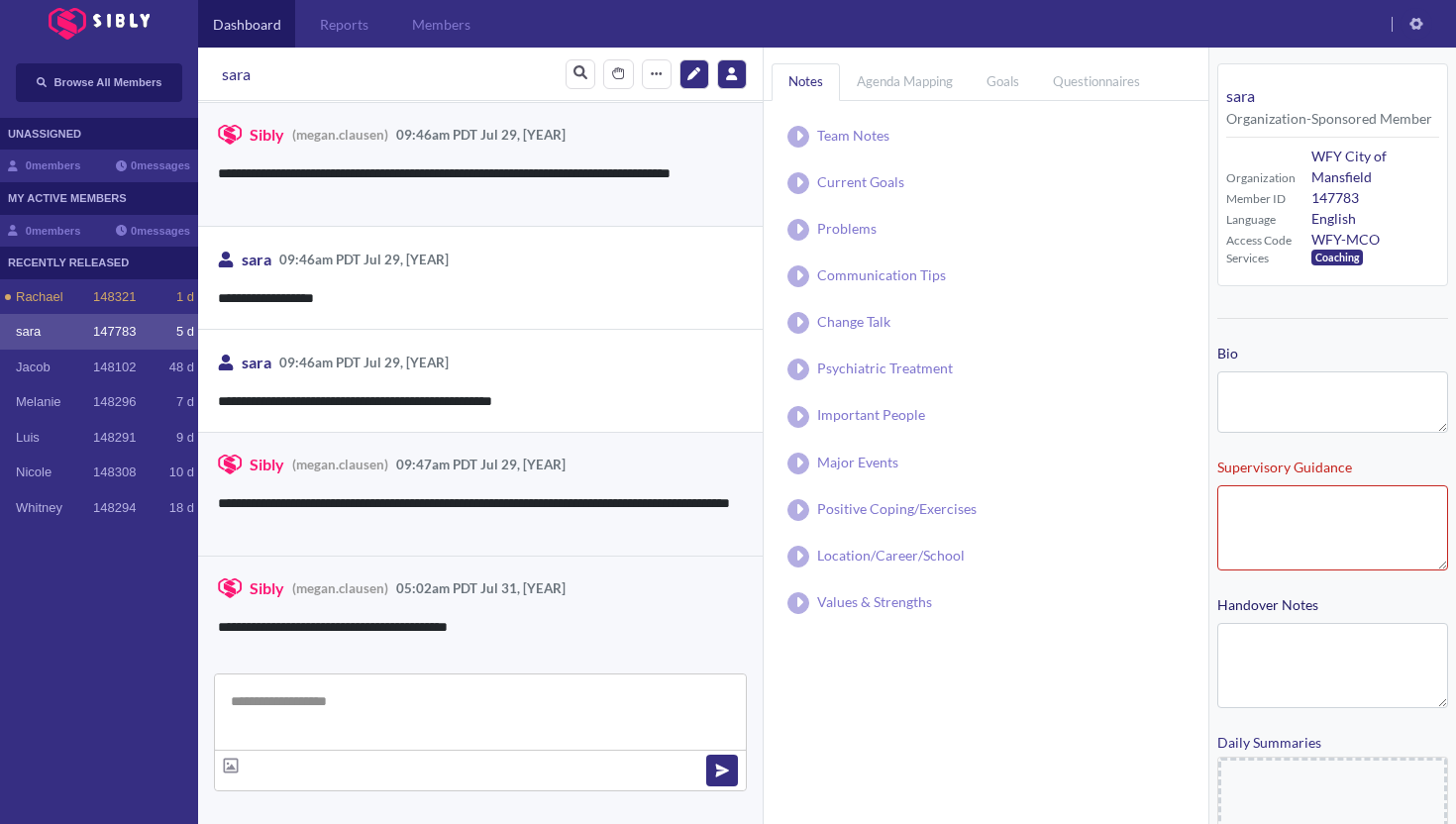 type on "**********" 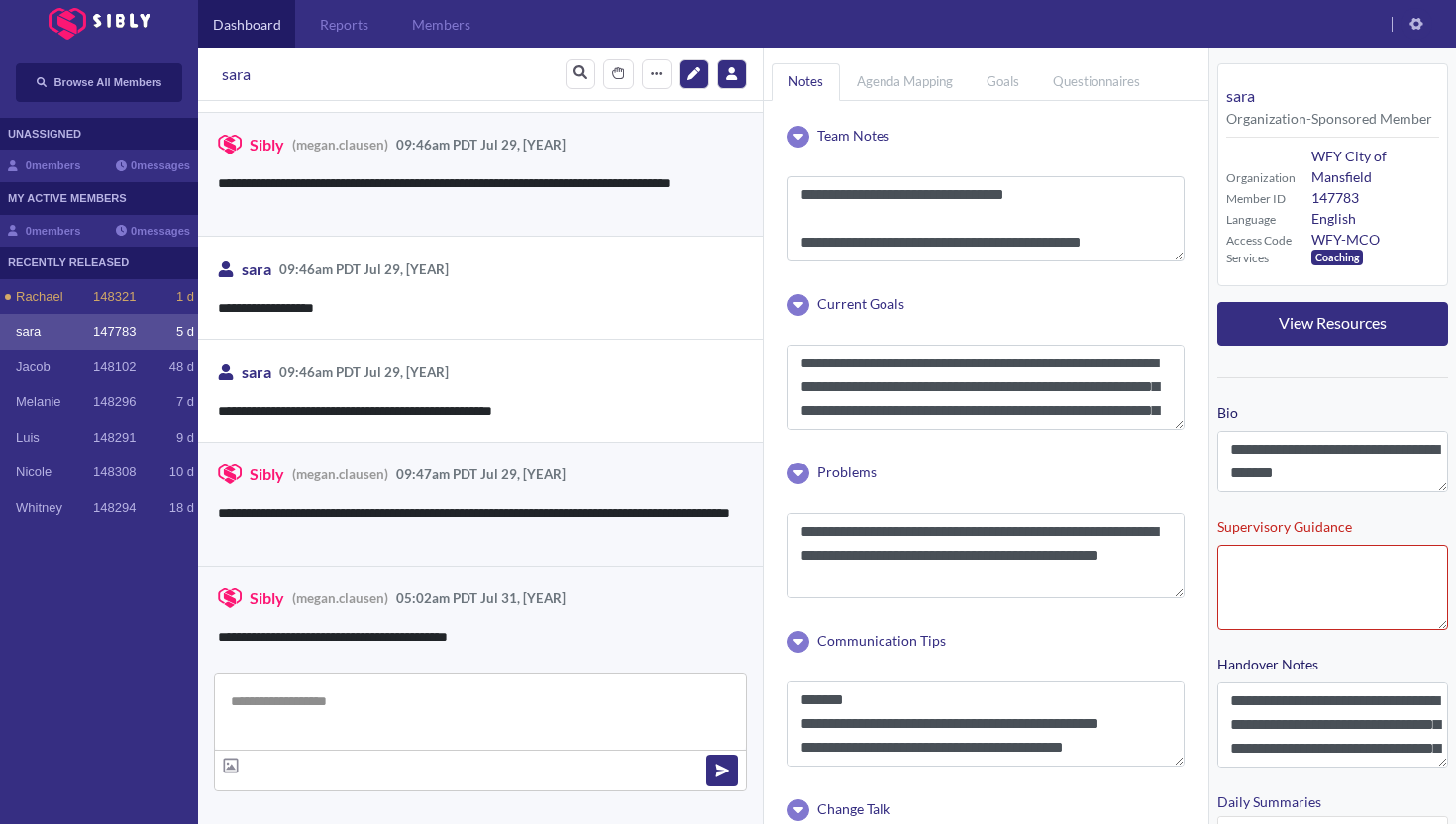 scroll, scrollTop: 3002, scrollLeft: 0, axis: vertical 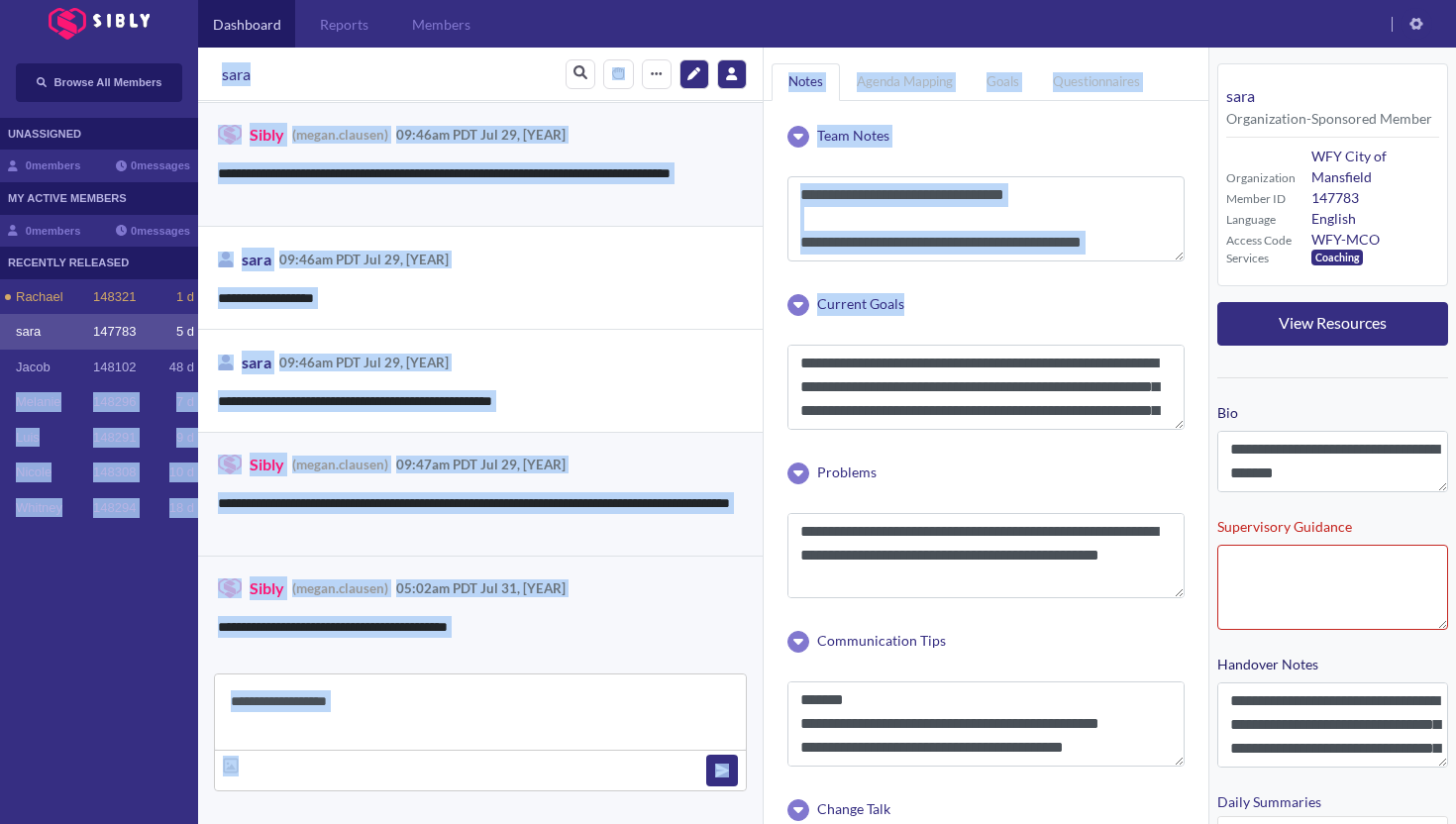 drag, startPoint x: 9, startPoint y: 394, endPoint x: 1321, endPoint y: 257, distance: 1319.133 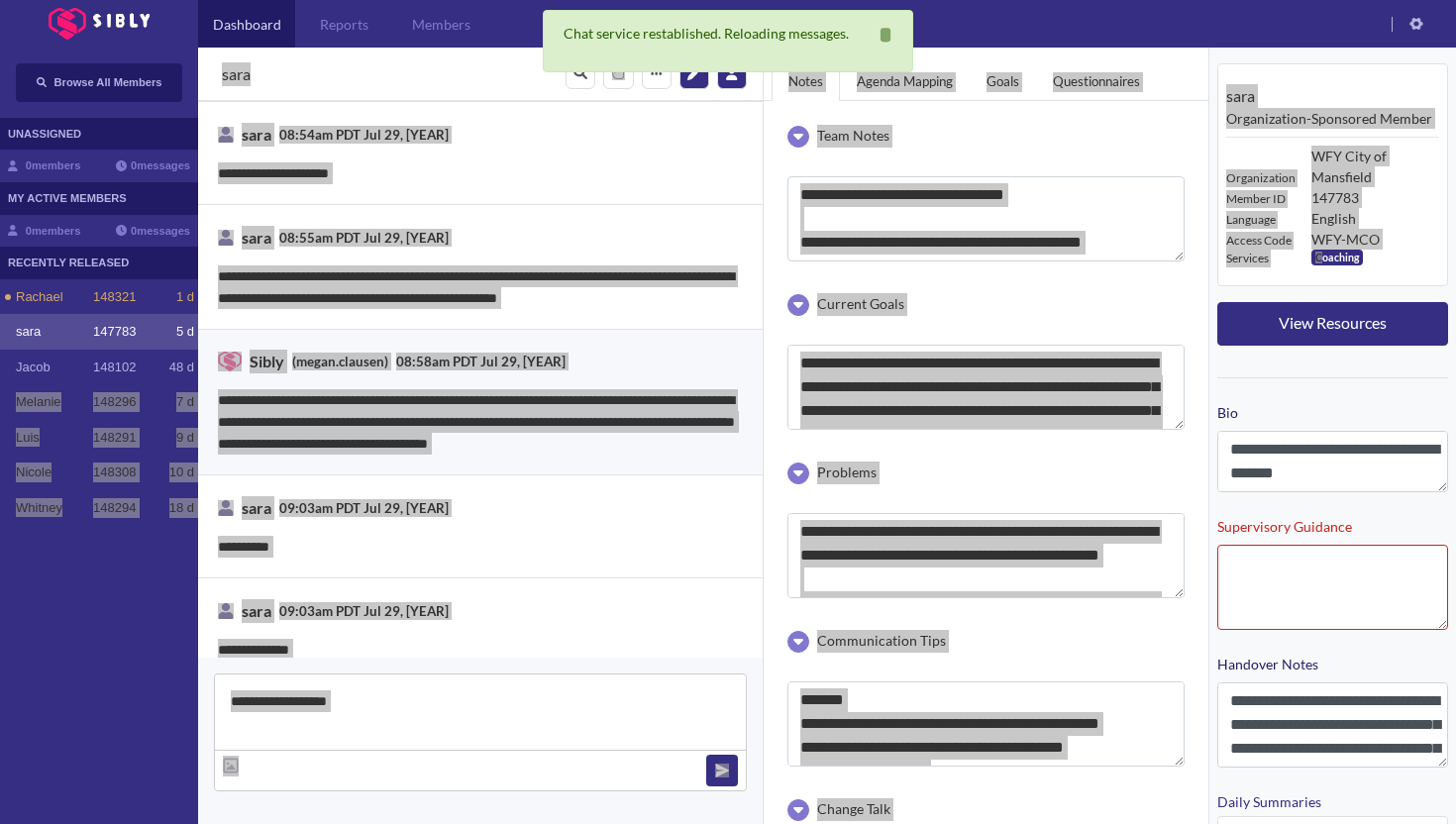 scroll, scrollTop: 2204, scrollLeft: 0, axis: vertical 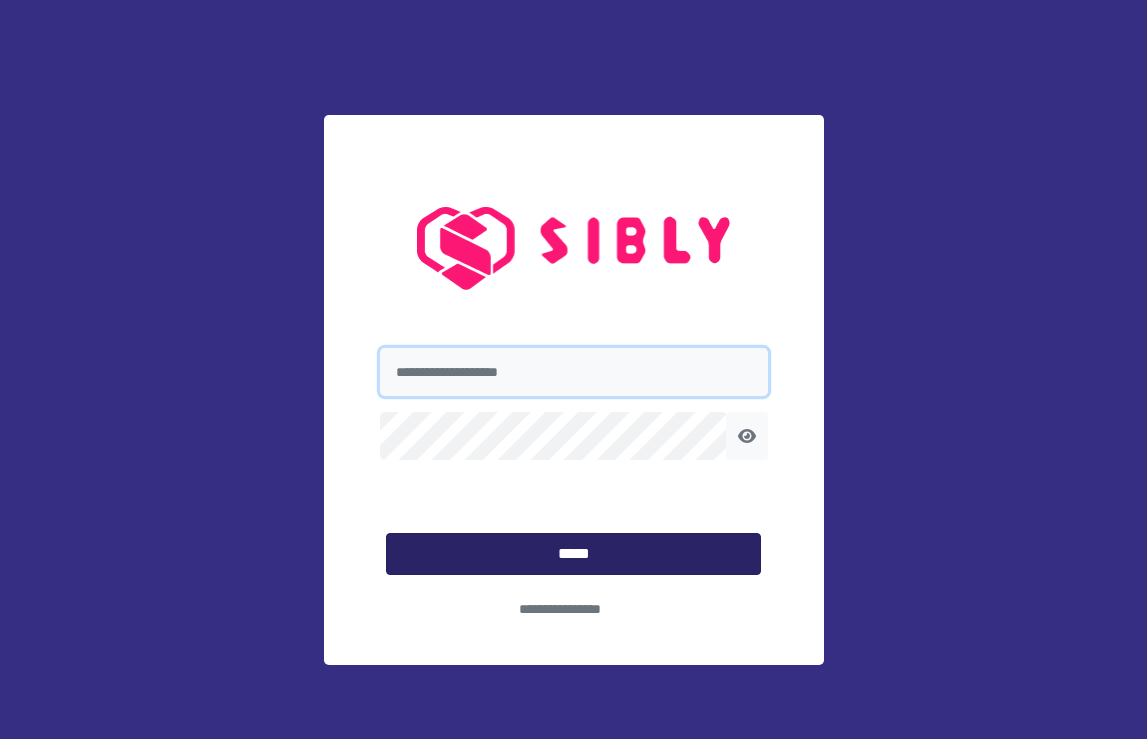 type on "**********" 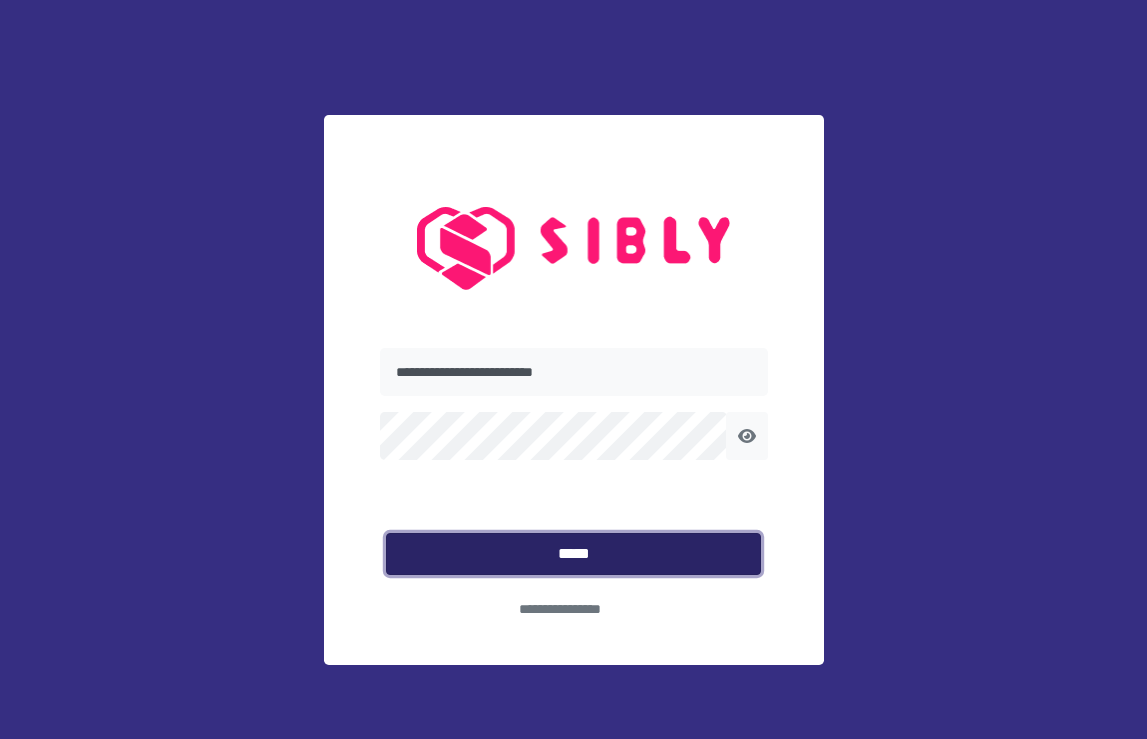 click on "*****" at bounding box center (573, 554) 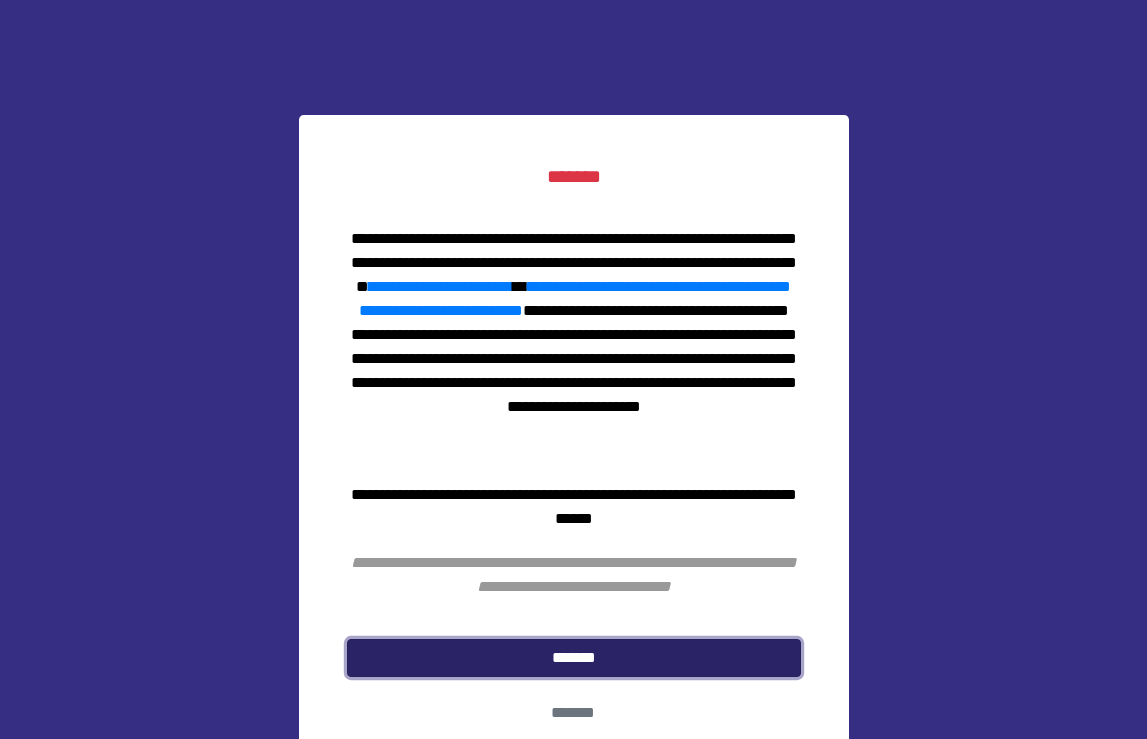 click on "*******" at bounding box center [574, 658] 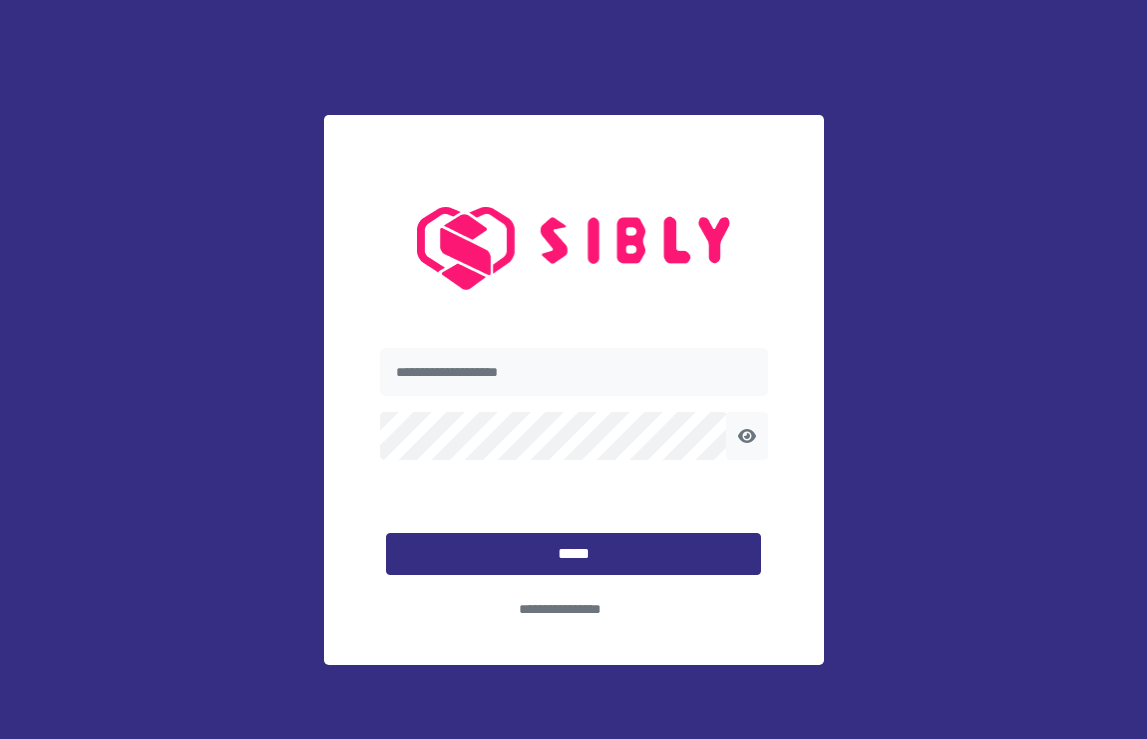 scroll, scrollTop: 0, scrollLeft: 0, axis: both 